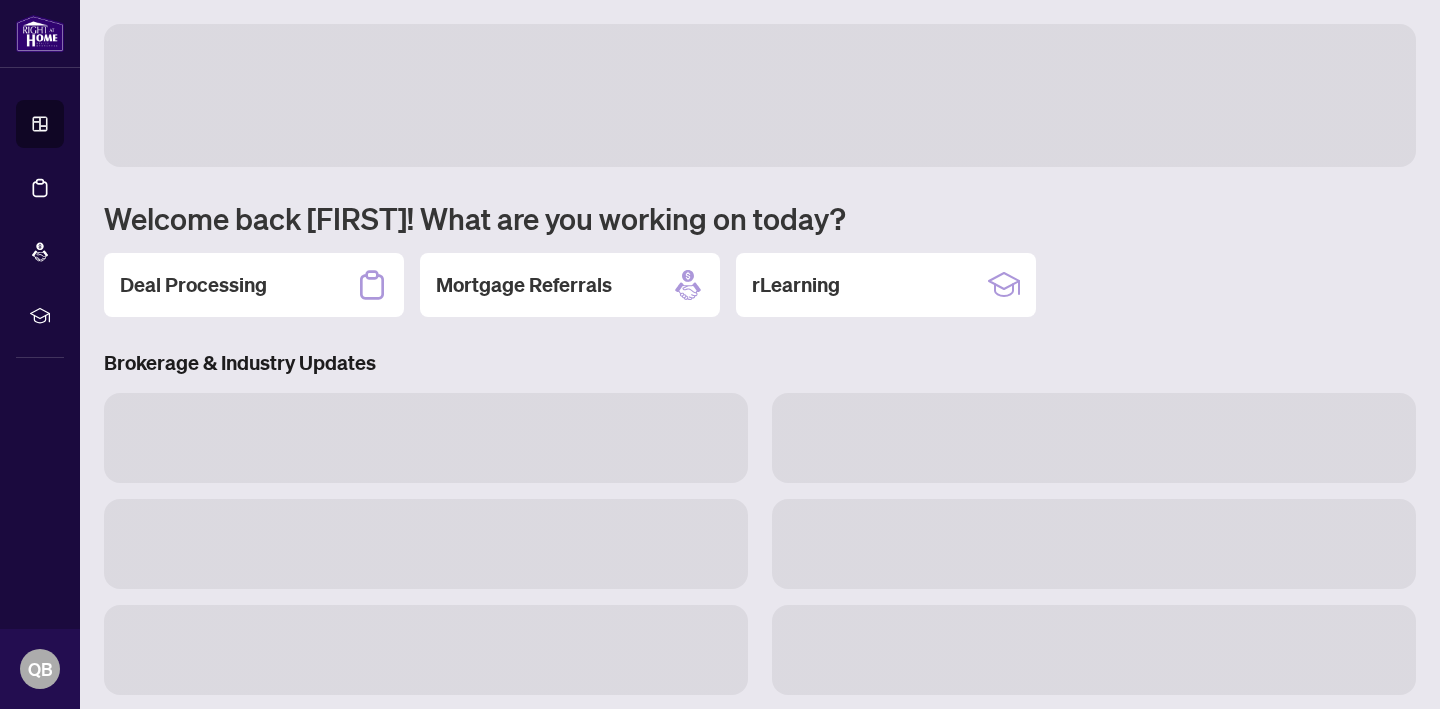 scroll, scrollTop: 0, scrollLeft: 0, axis: both 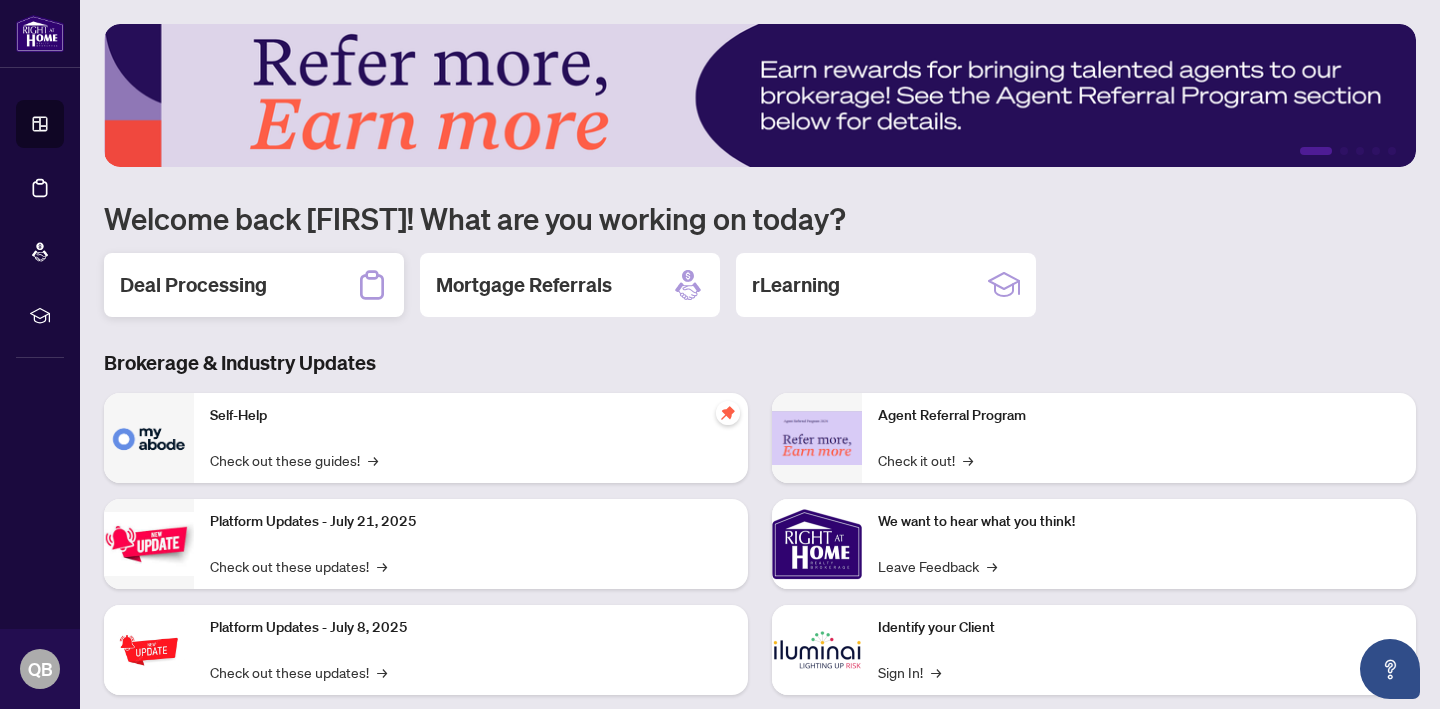 click on "Deal Processing" at bounding box center [193, 285] 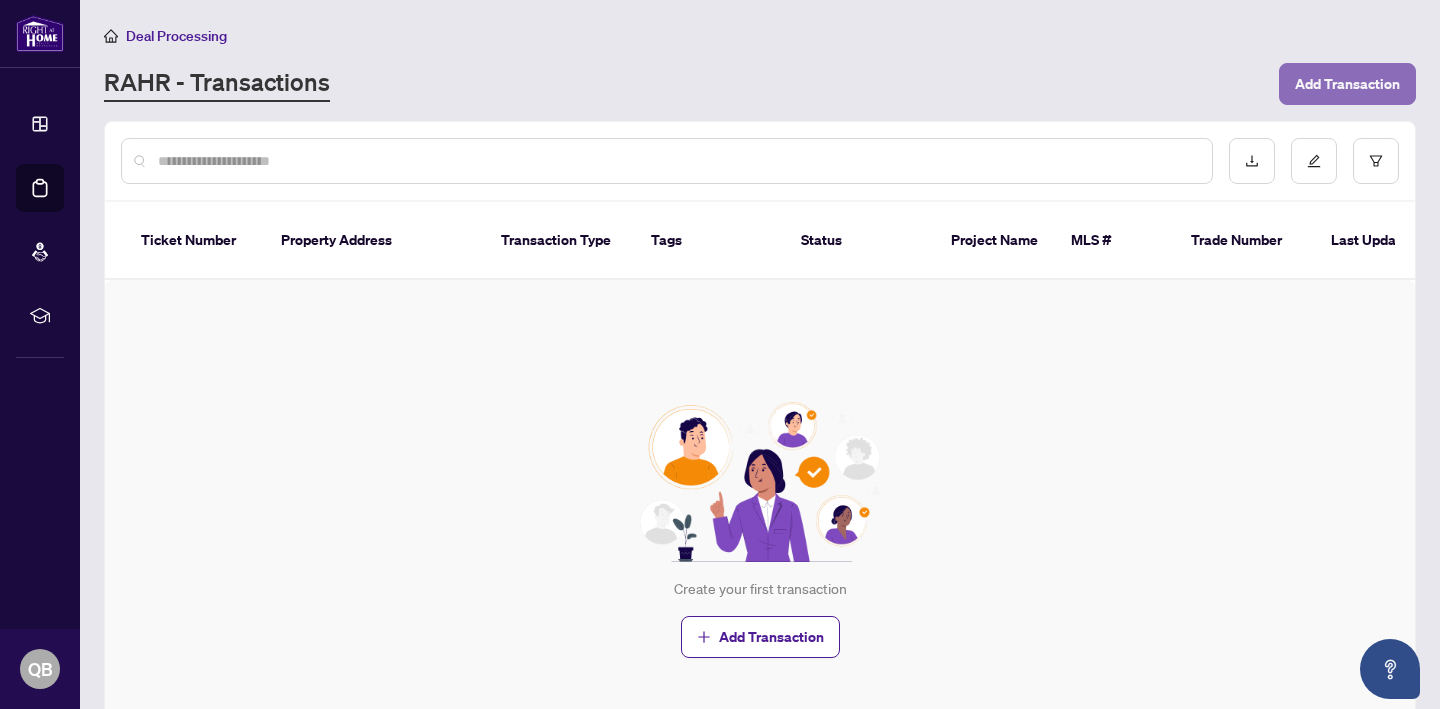 click on "Add Transaction" at bounding box center (1347, 84) 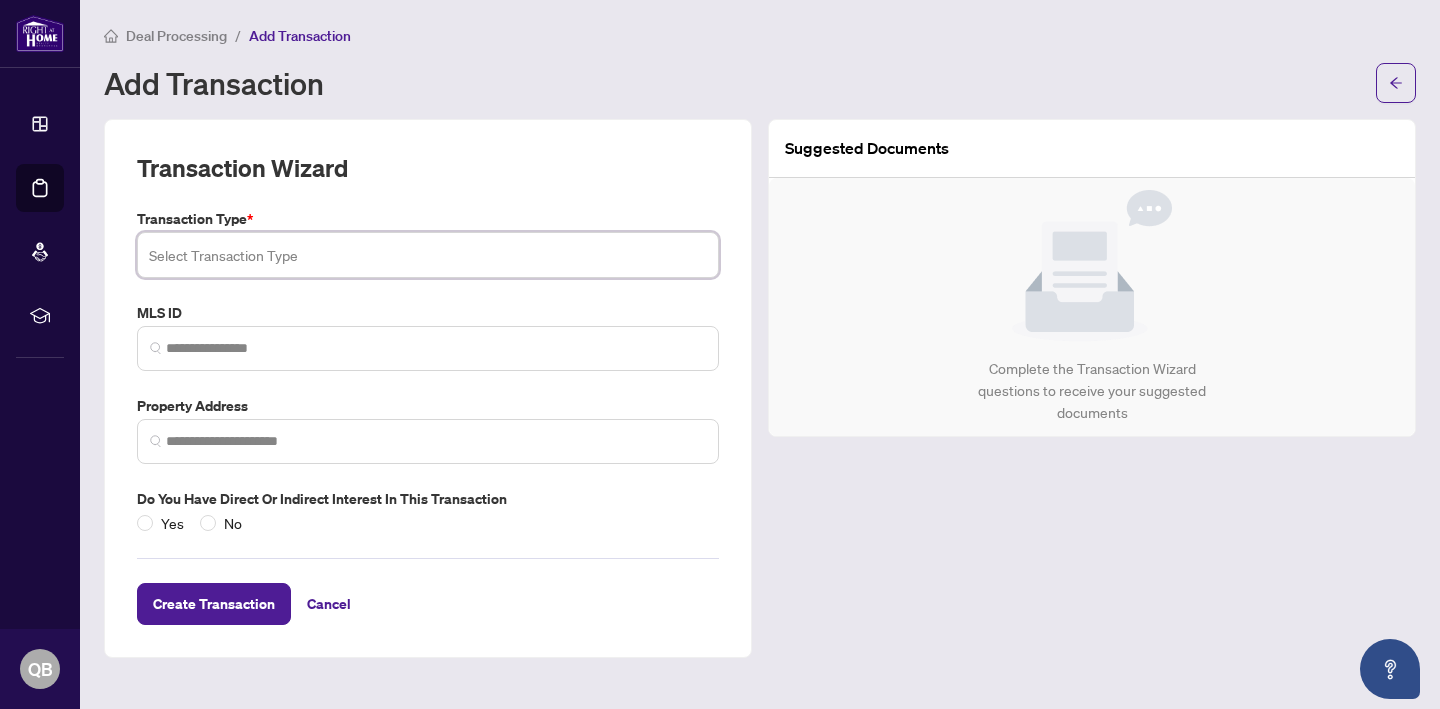click at bounding box center [428, 255] 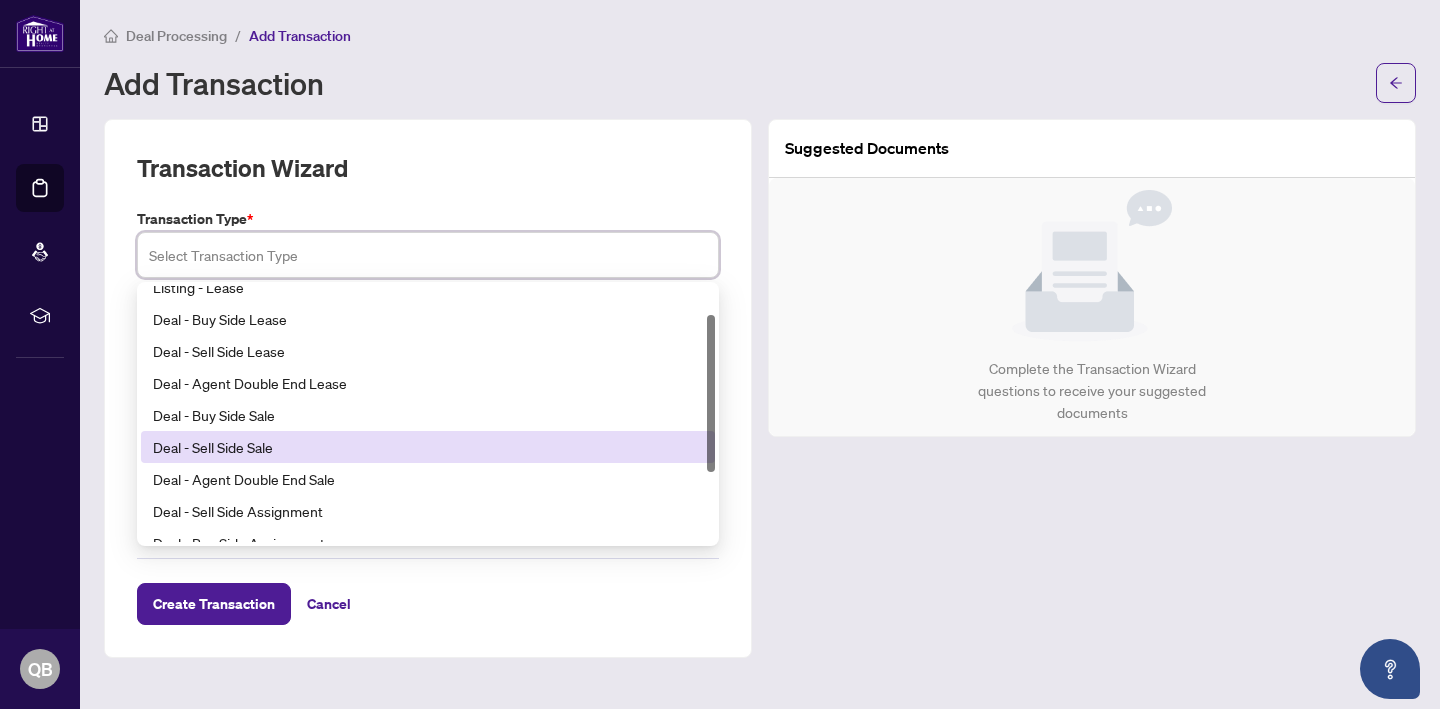scroll, scrollTop: 0, scrollLeft: 0, axis: both 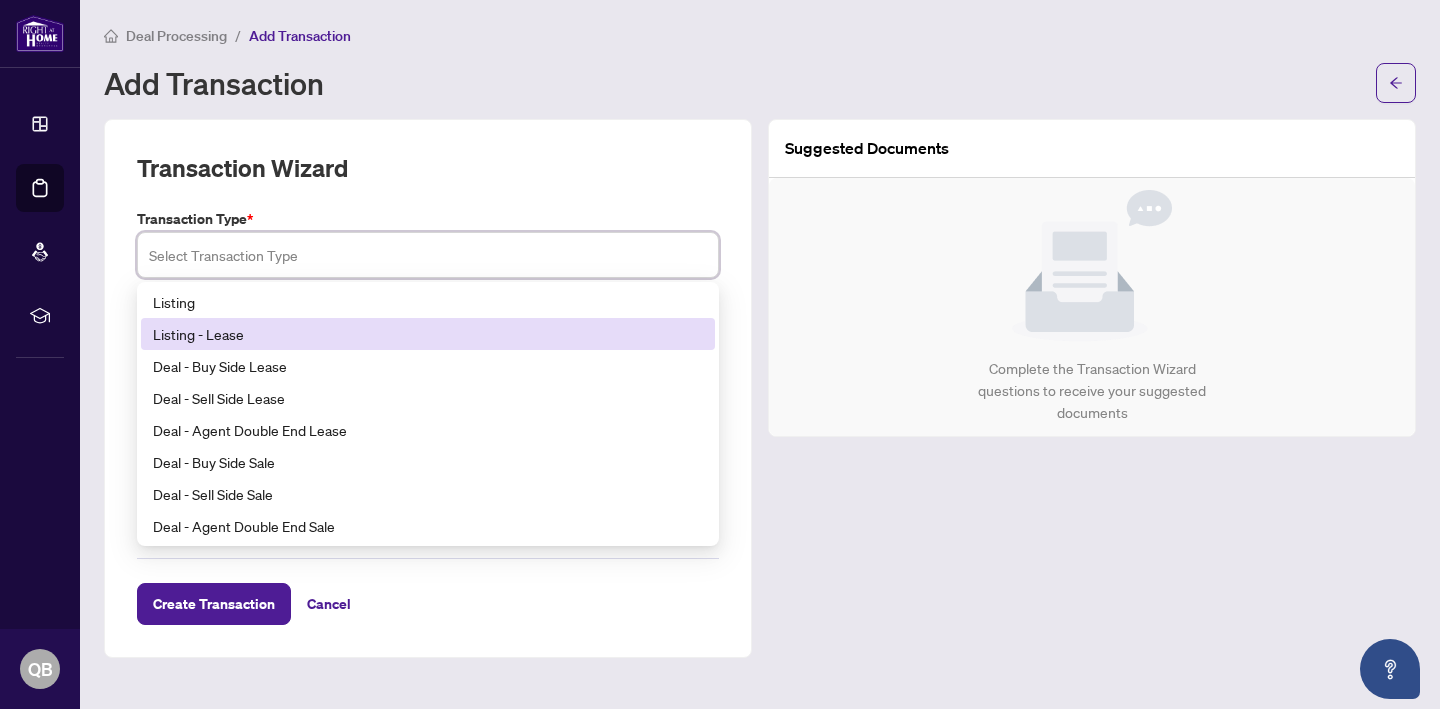 click on "Listing - Lease" at bounding box center [428, 334] 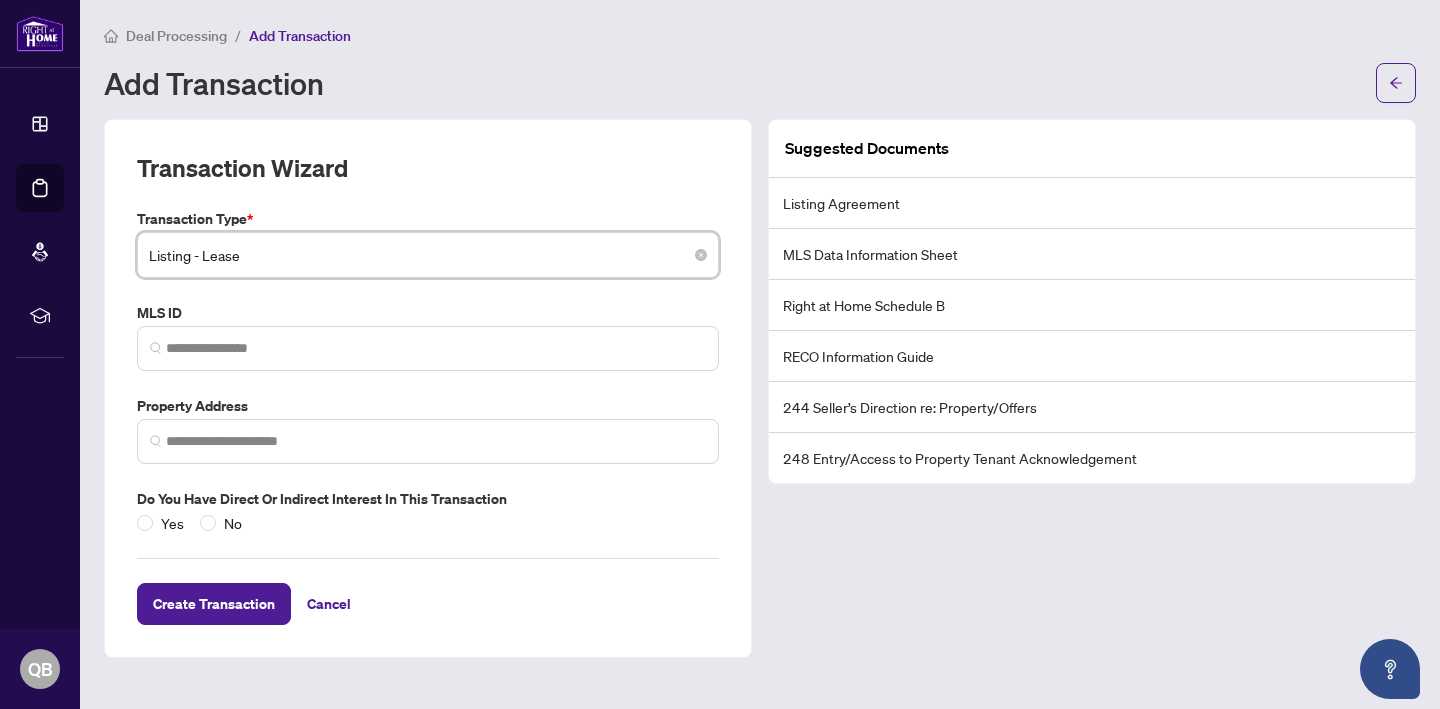 click on "Listing - Lease" at bounding box center [428, 255] 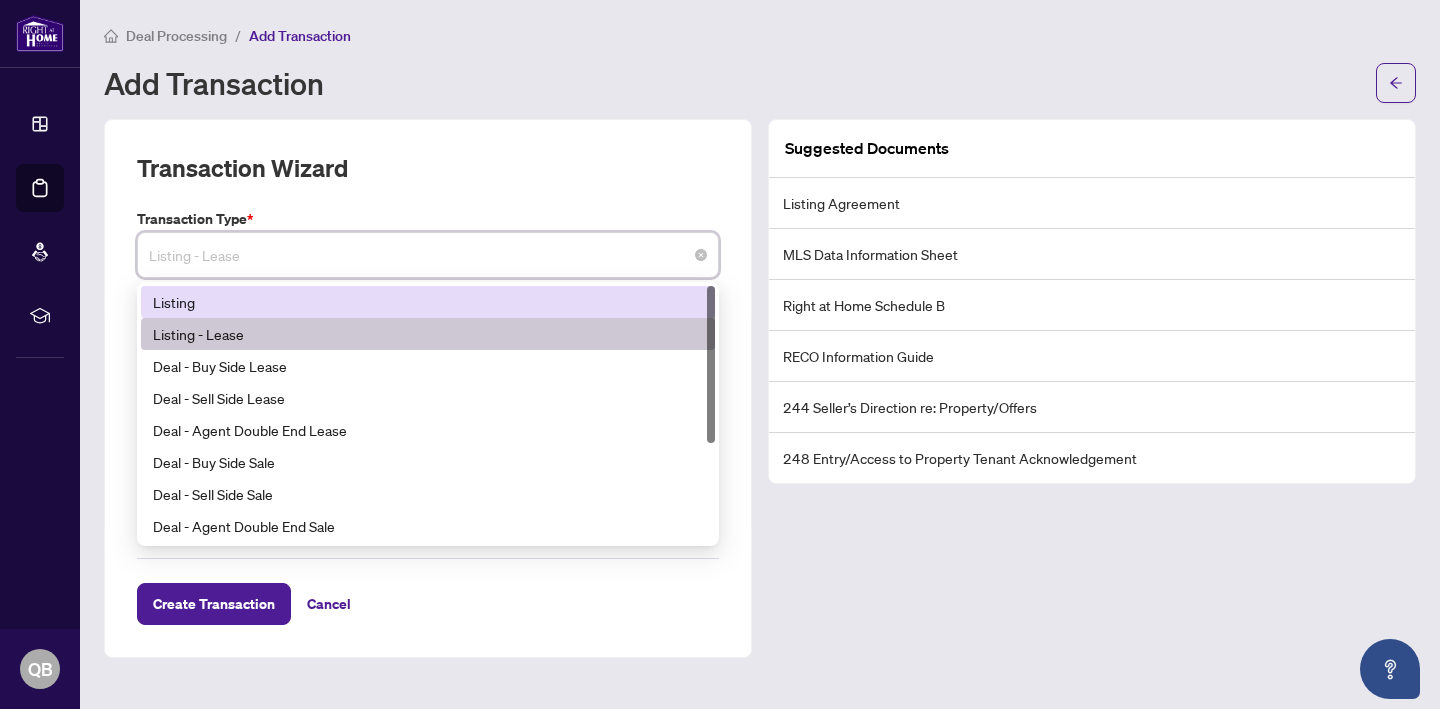 click on "Listing" at bounding box center (428, 302) 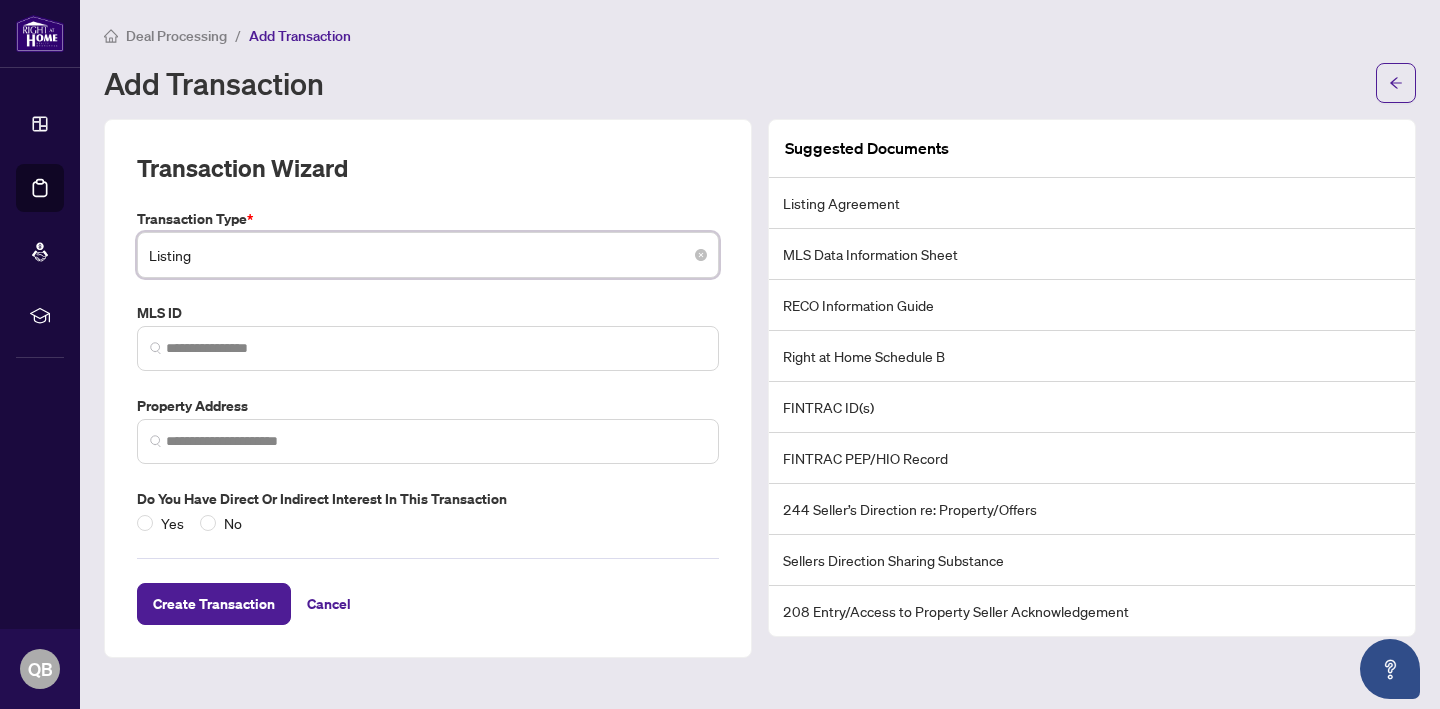 click on "Listing" at bounding box center [428, 255] 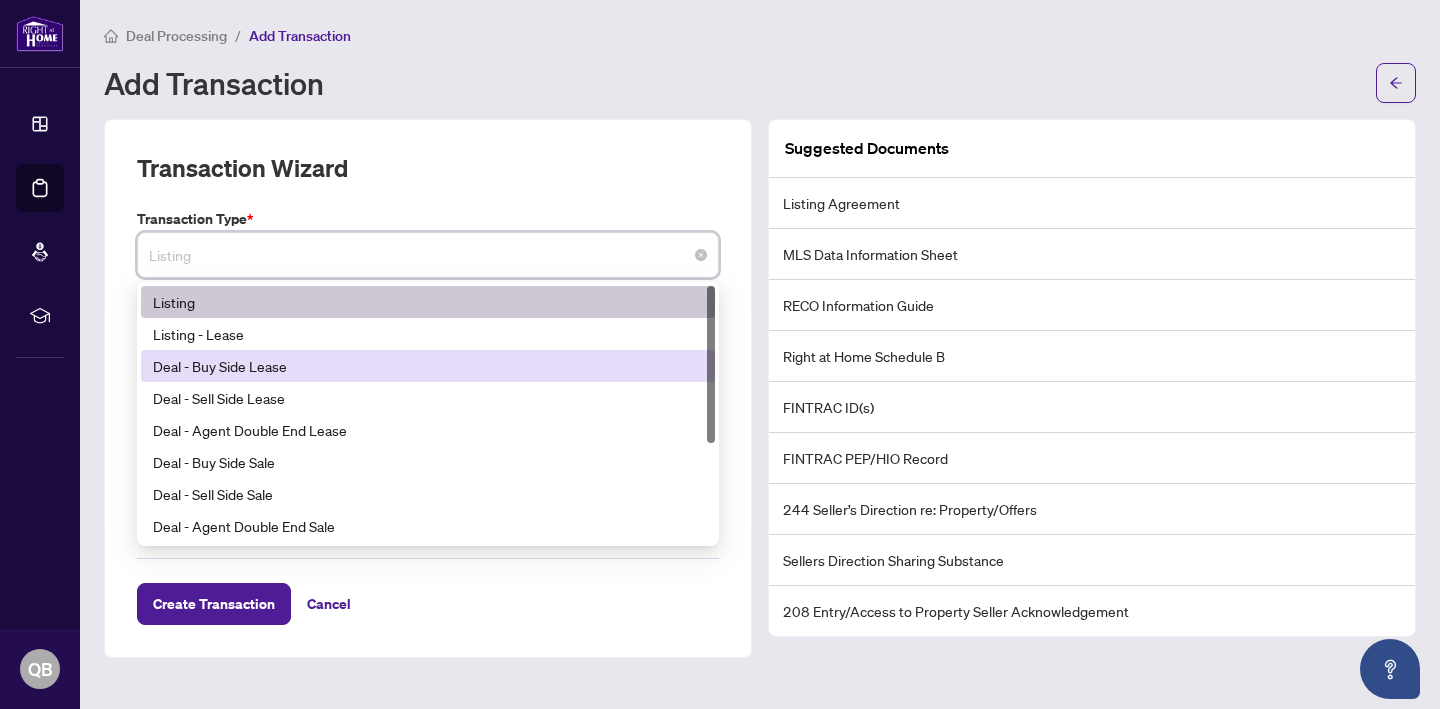 click on "Deal - Buy Side Lease" at bounding box center (428, 366) 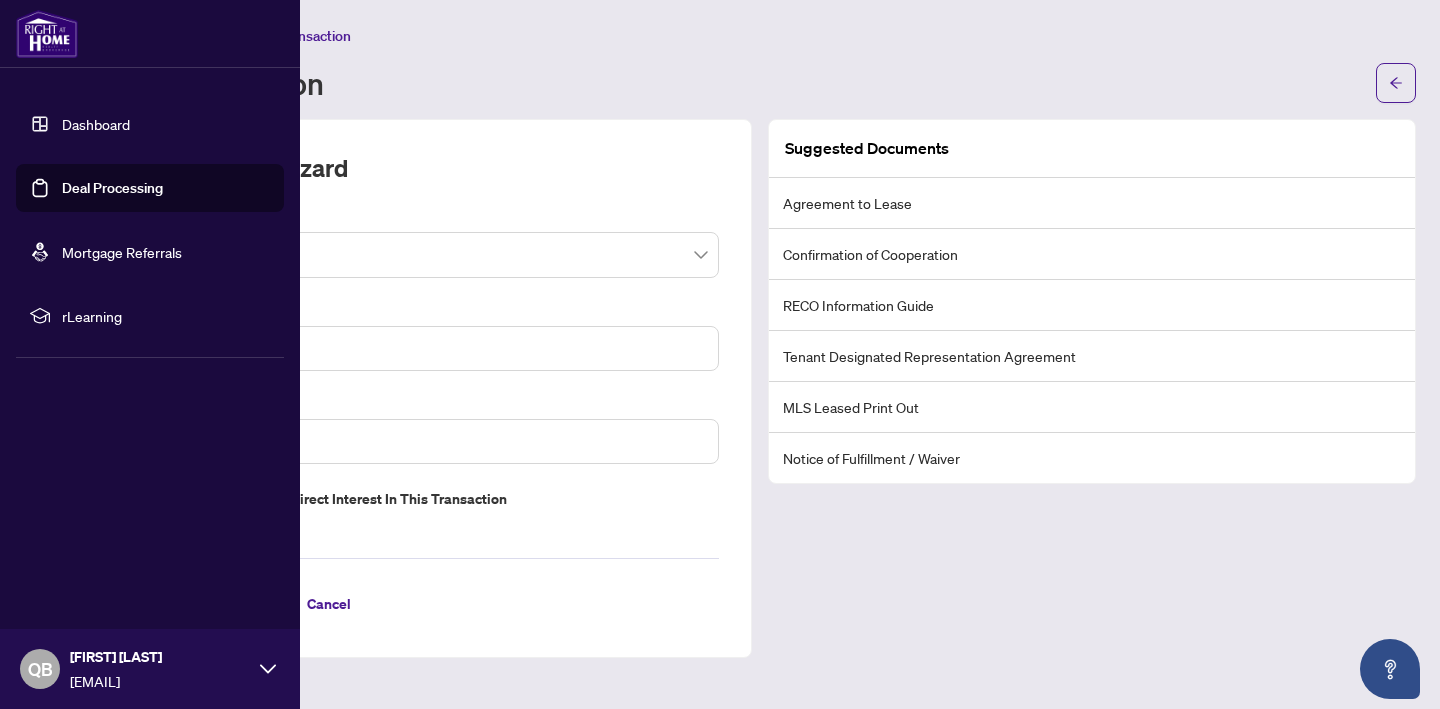 click on "Dashboard" at bounding box center [96, 124] 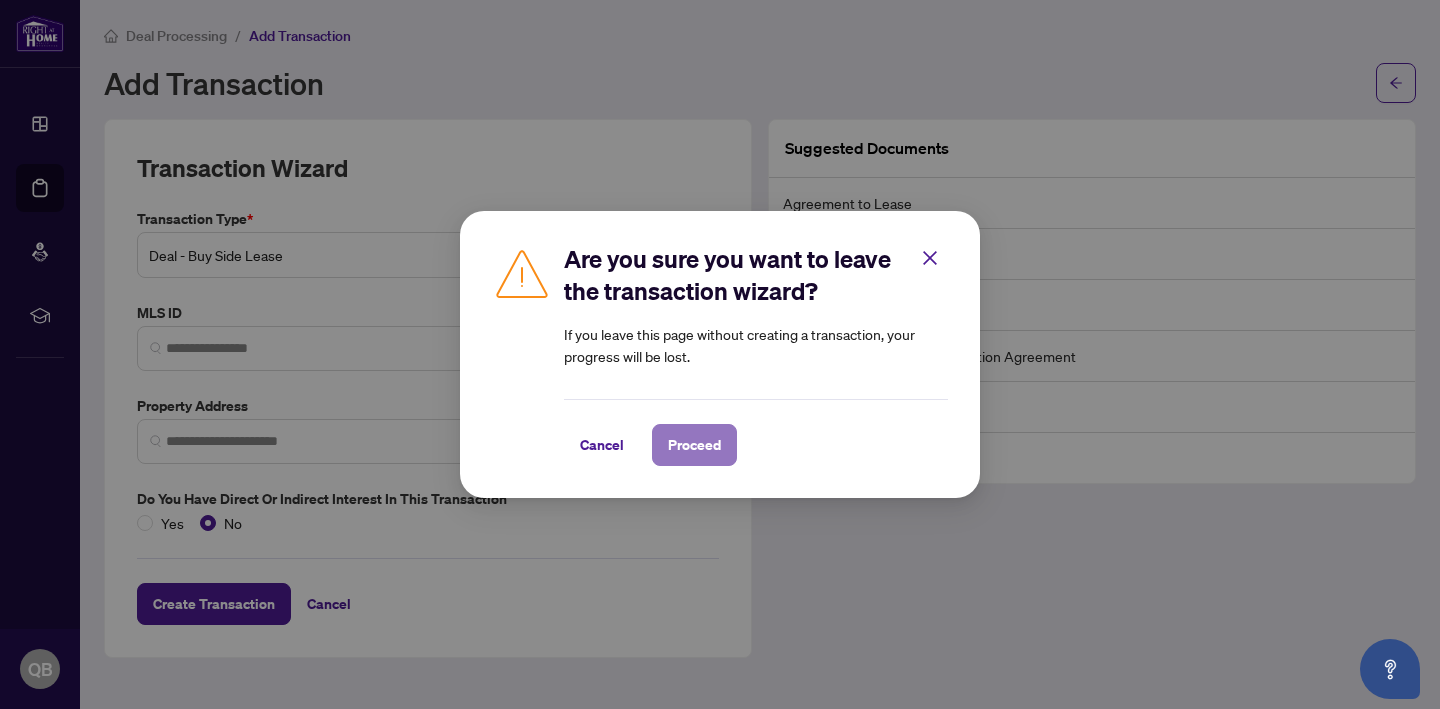 click on "Proceed" at bounding box center (694, 445) 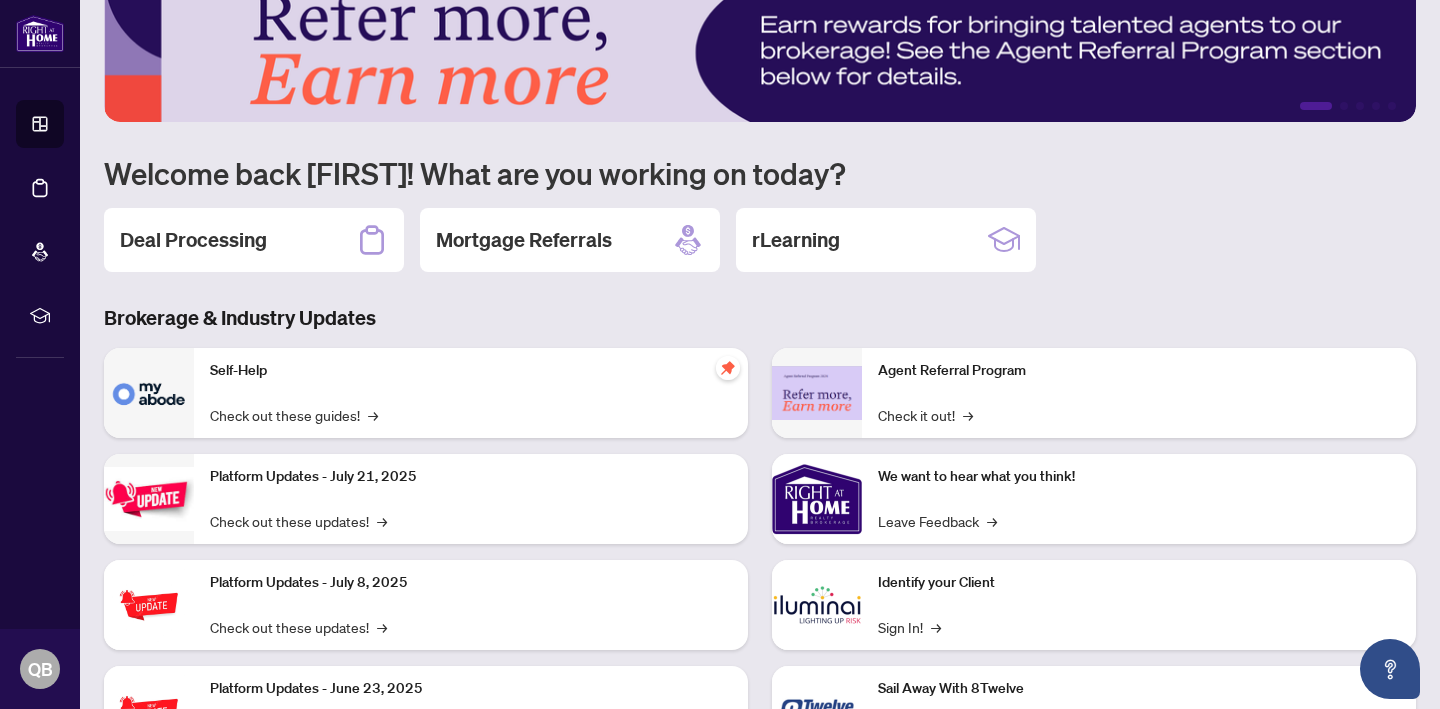 scroll, scrollTop: 0, scrollLeft: 0, axis: both 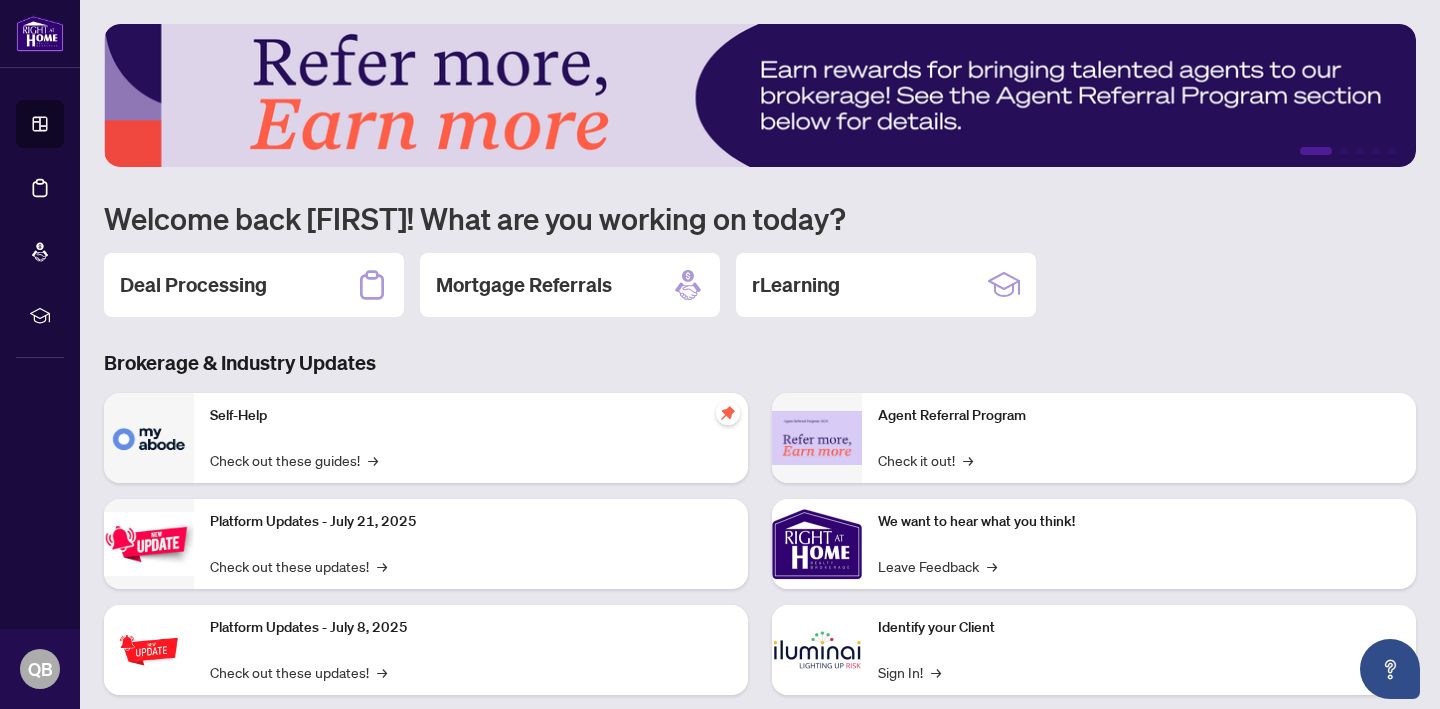 click on "Self-Help Check out these guides! →" at bounding box center (471, 438) 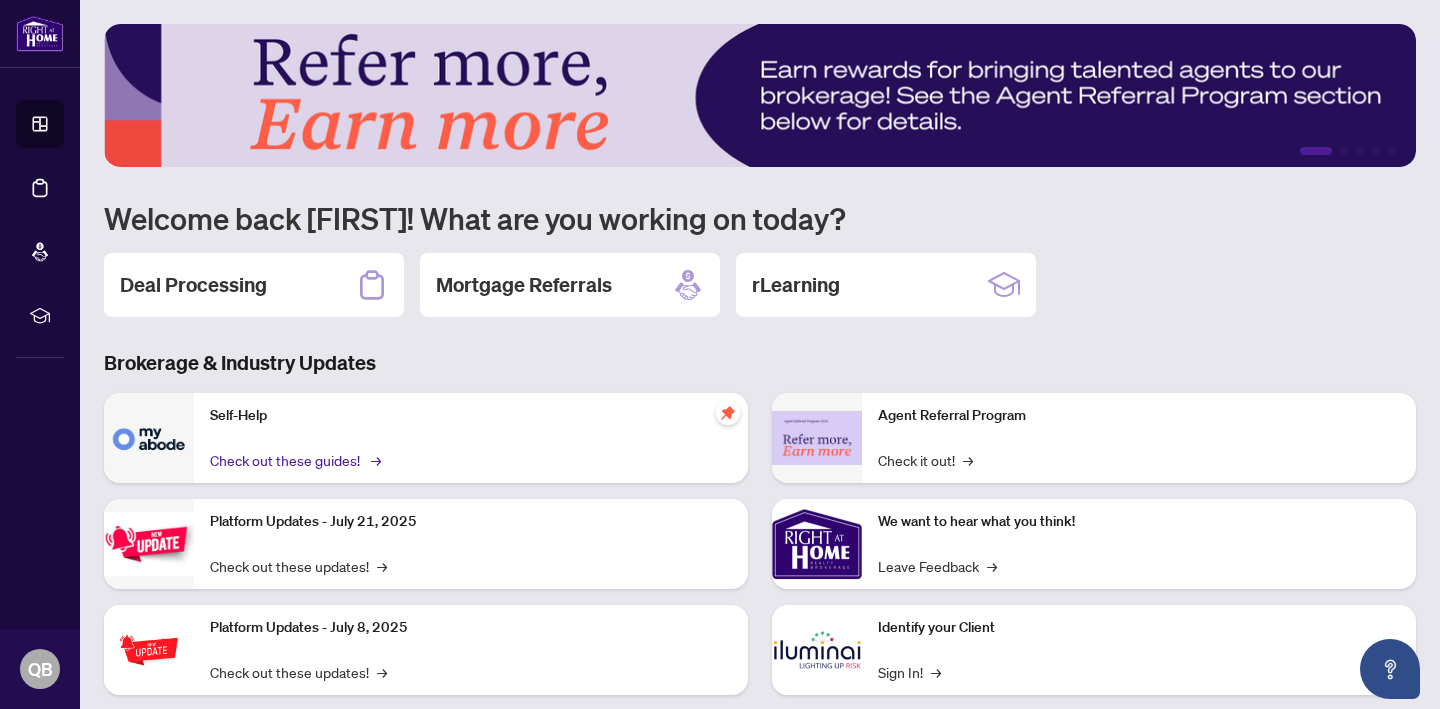 click on "Check out these guides! →" at bounding box center [294, 460] 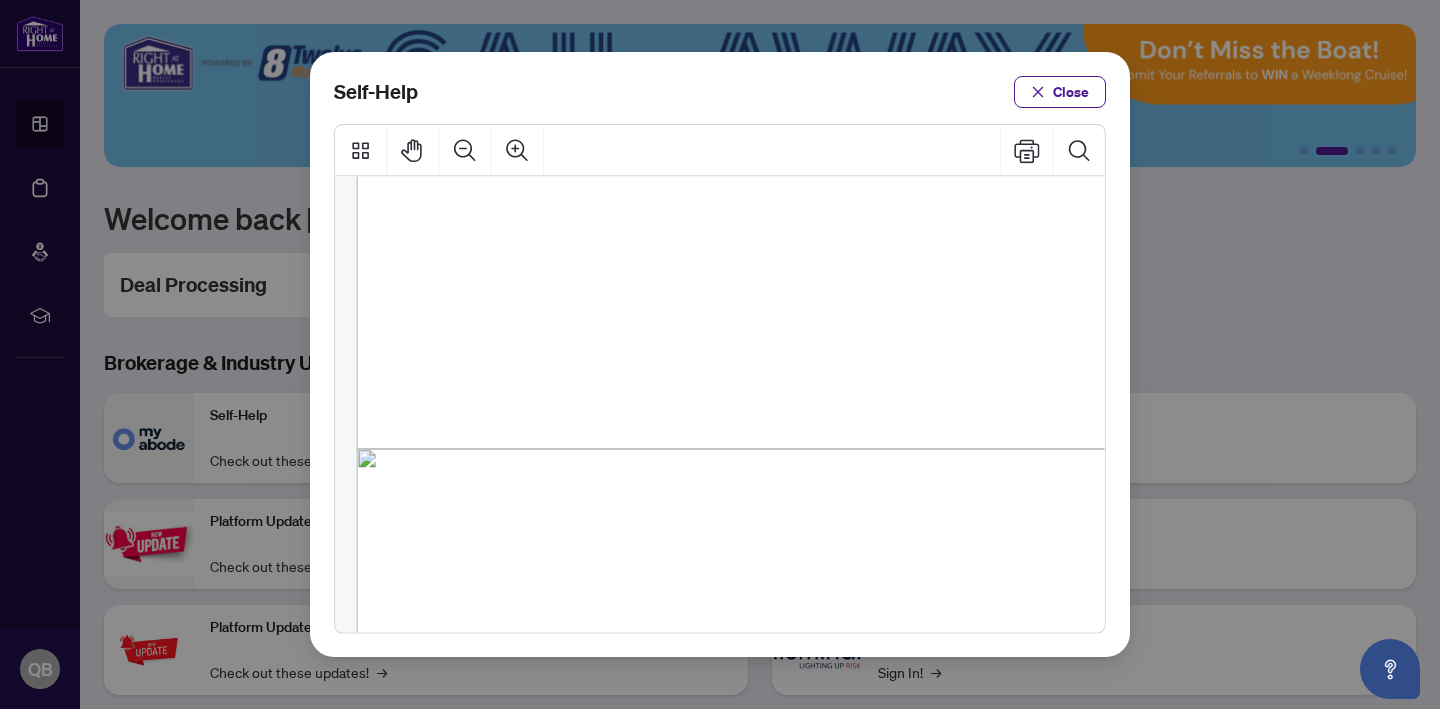 scroll, scrollTop: 534, scrollLeft: 0, axis: vertical 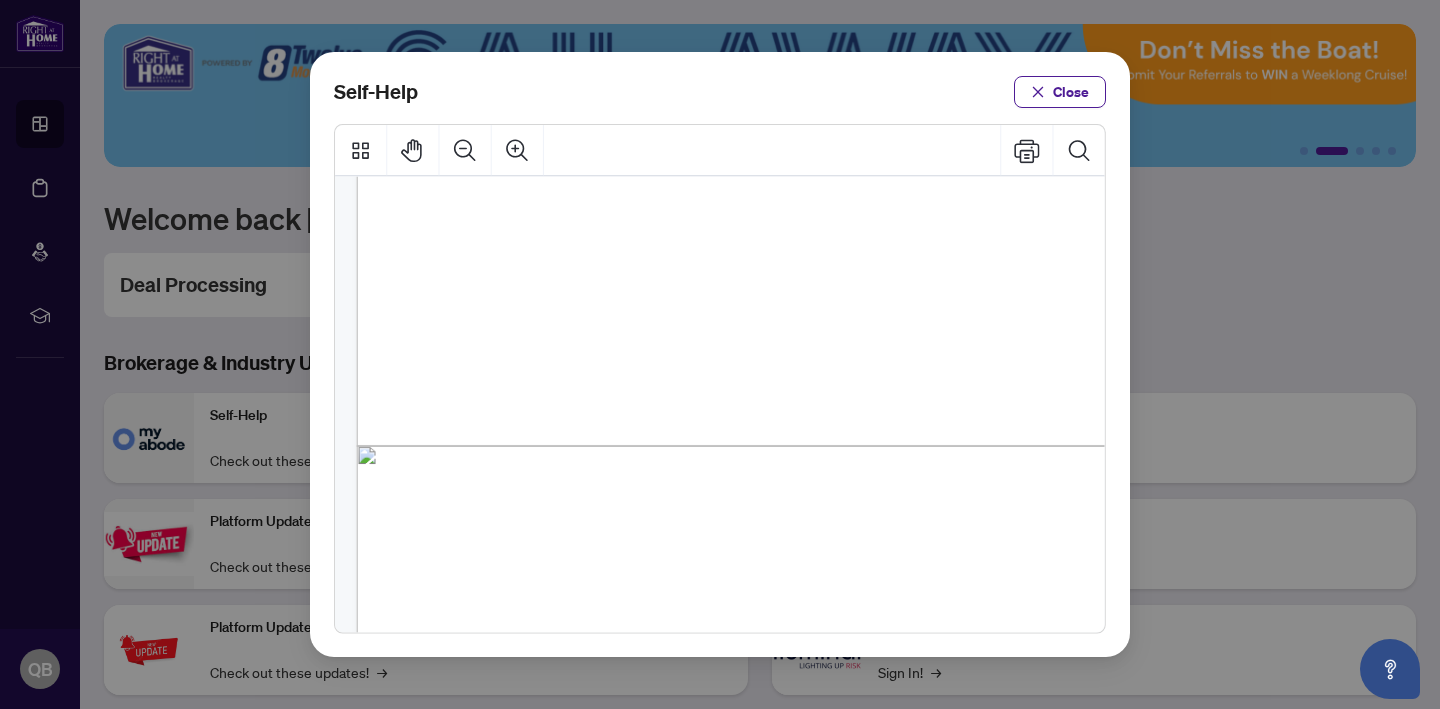 click on "PDF" at bounding box center (777, 441) 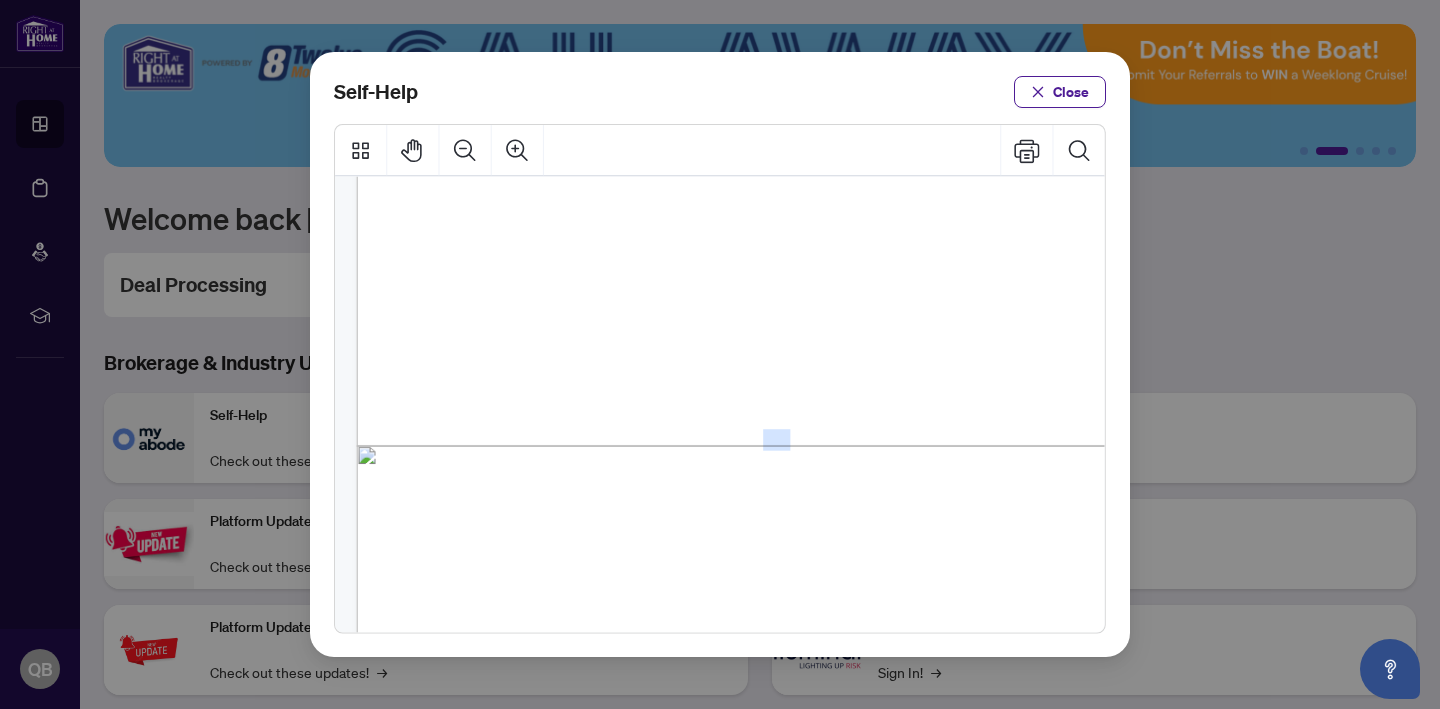 click on "PDF" at bounding box center (777, 441) 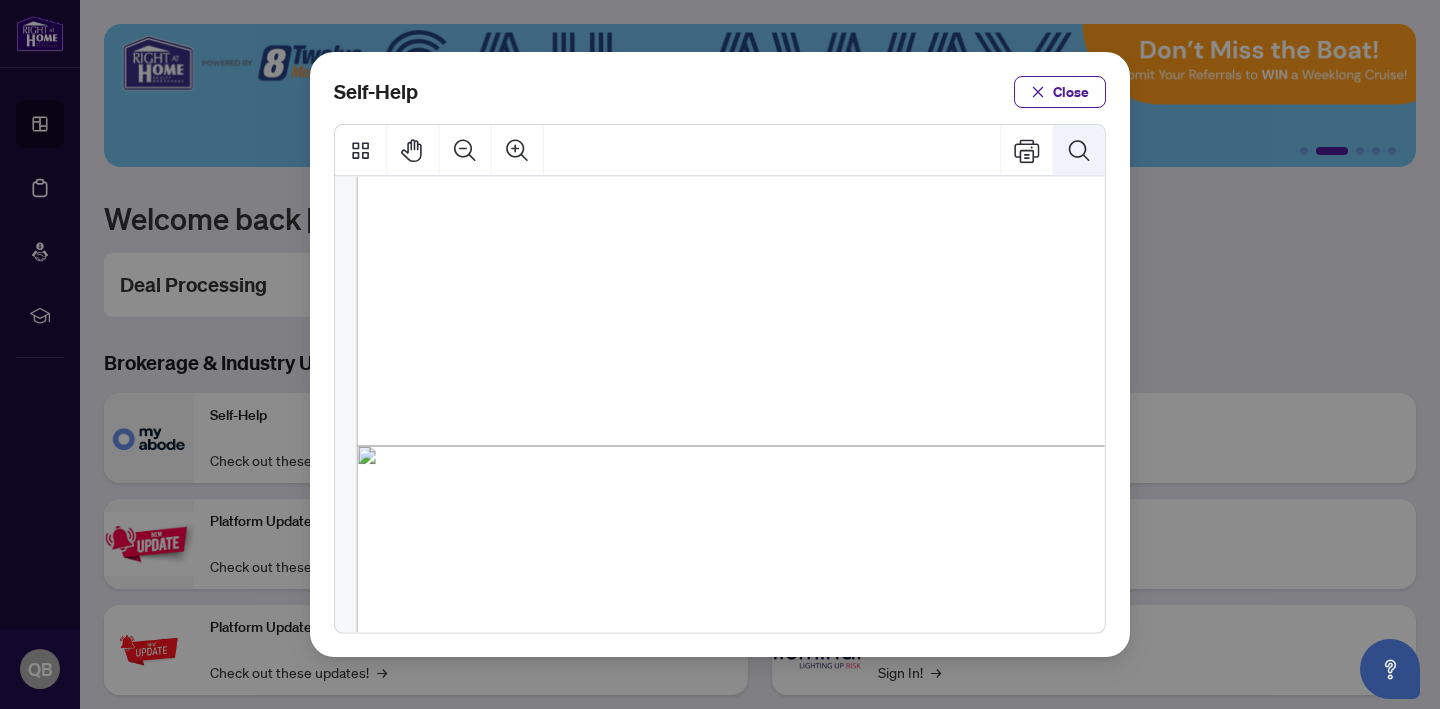 click 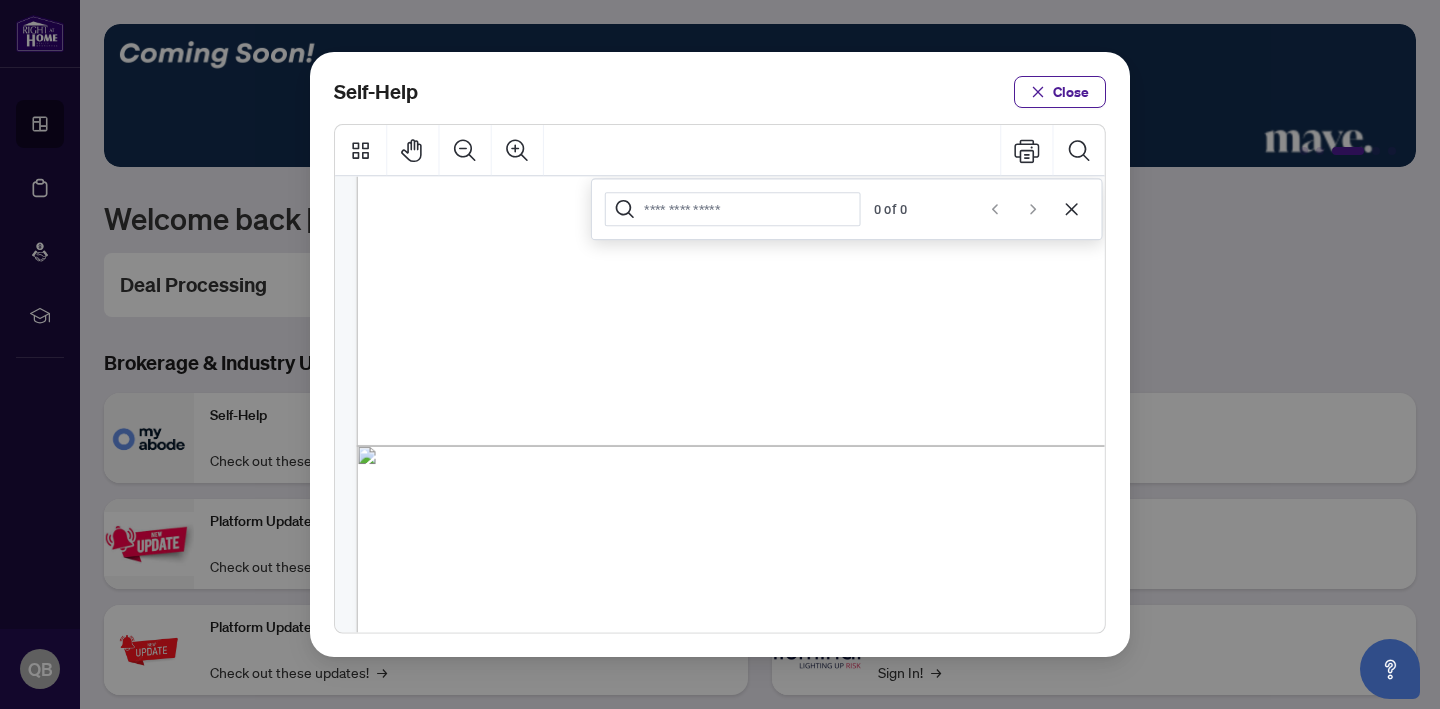 click on "PDF" at bounding box center (777, 441) 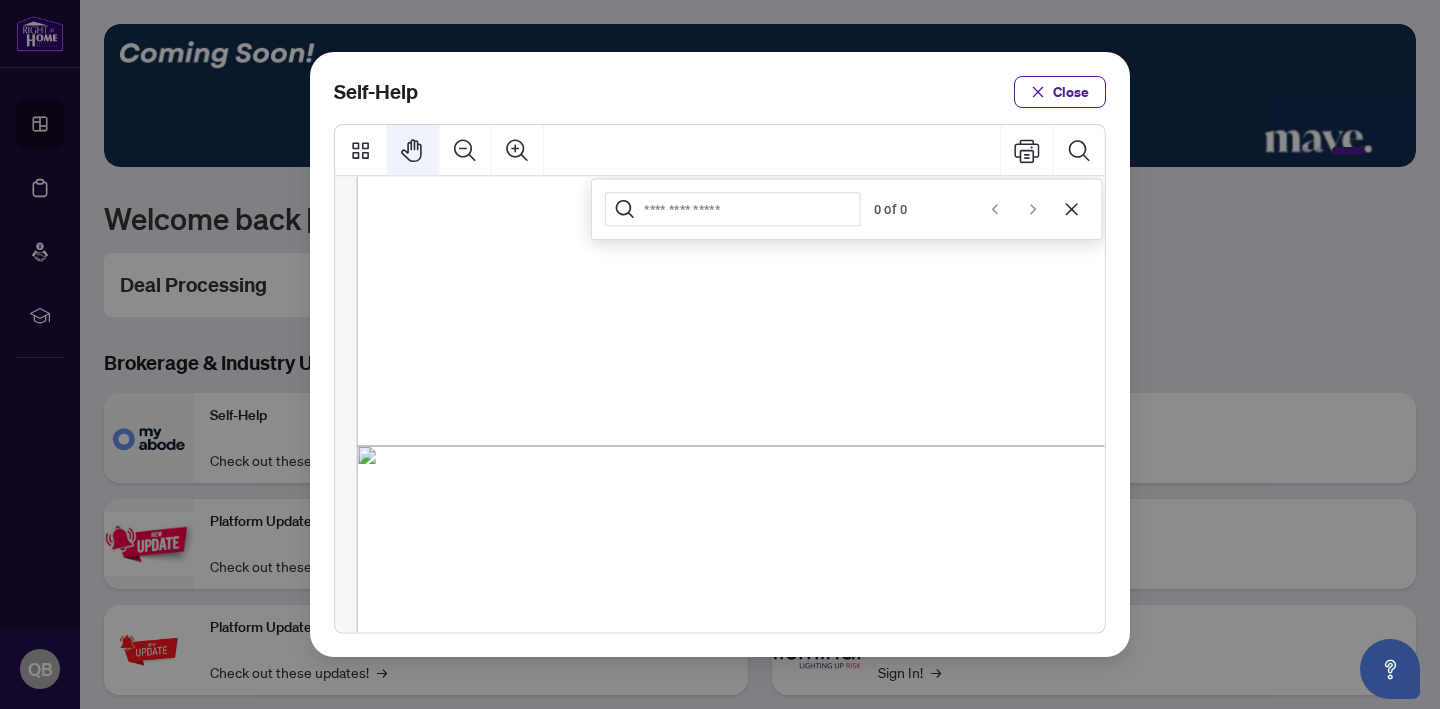 click 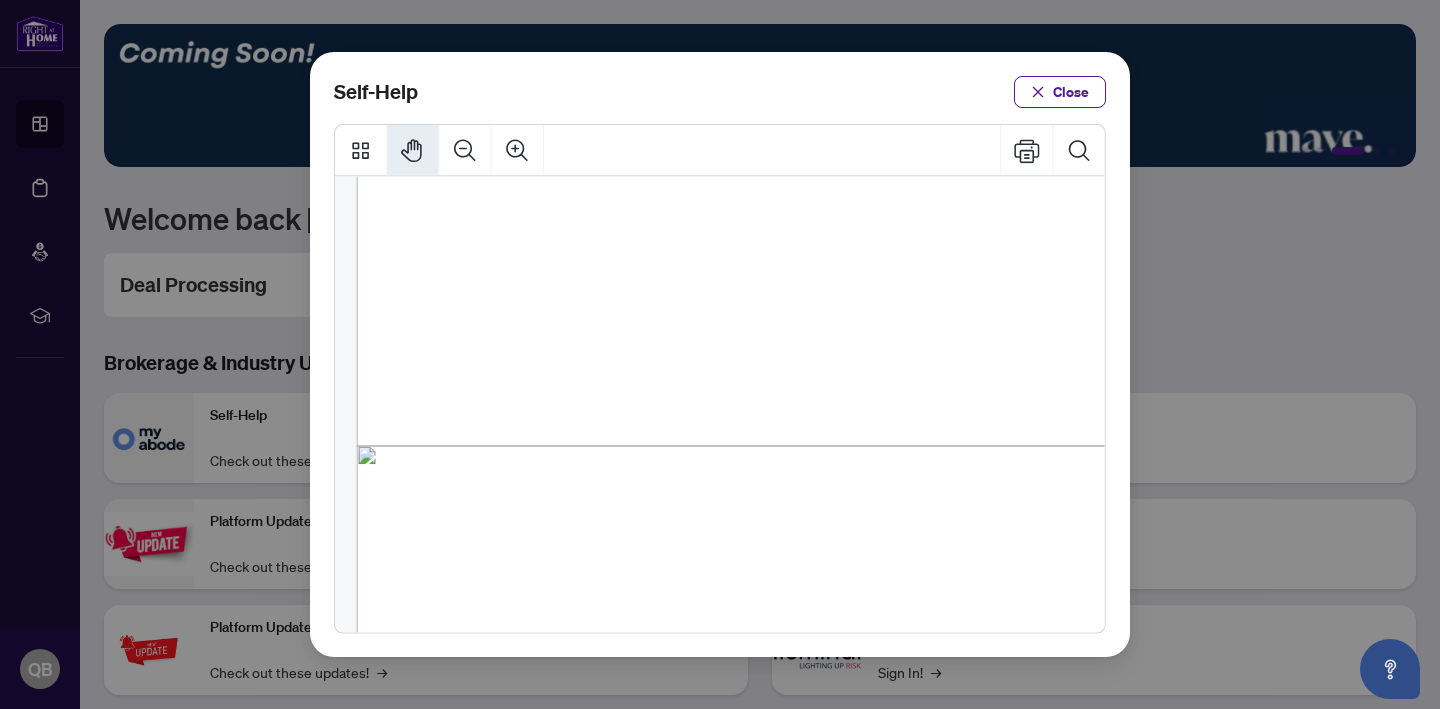 scroll, scrollTop: 533, scrollLeft: 0, axis: vertical 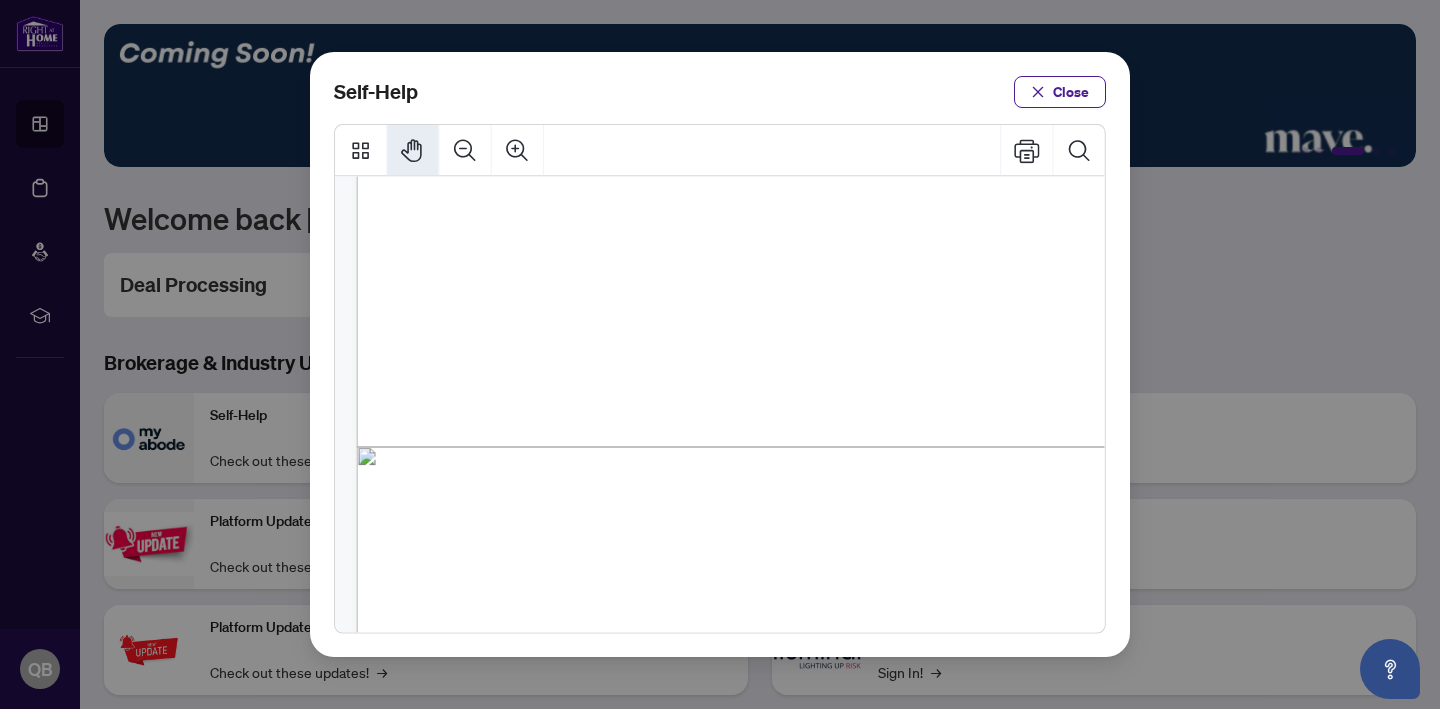 click on "PDF" at bounding box center (777, 442) 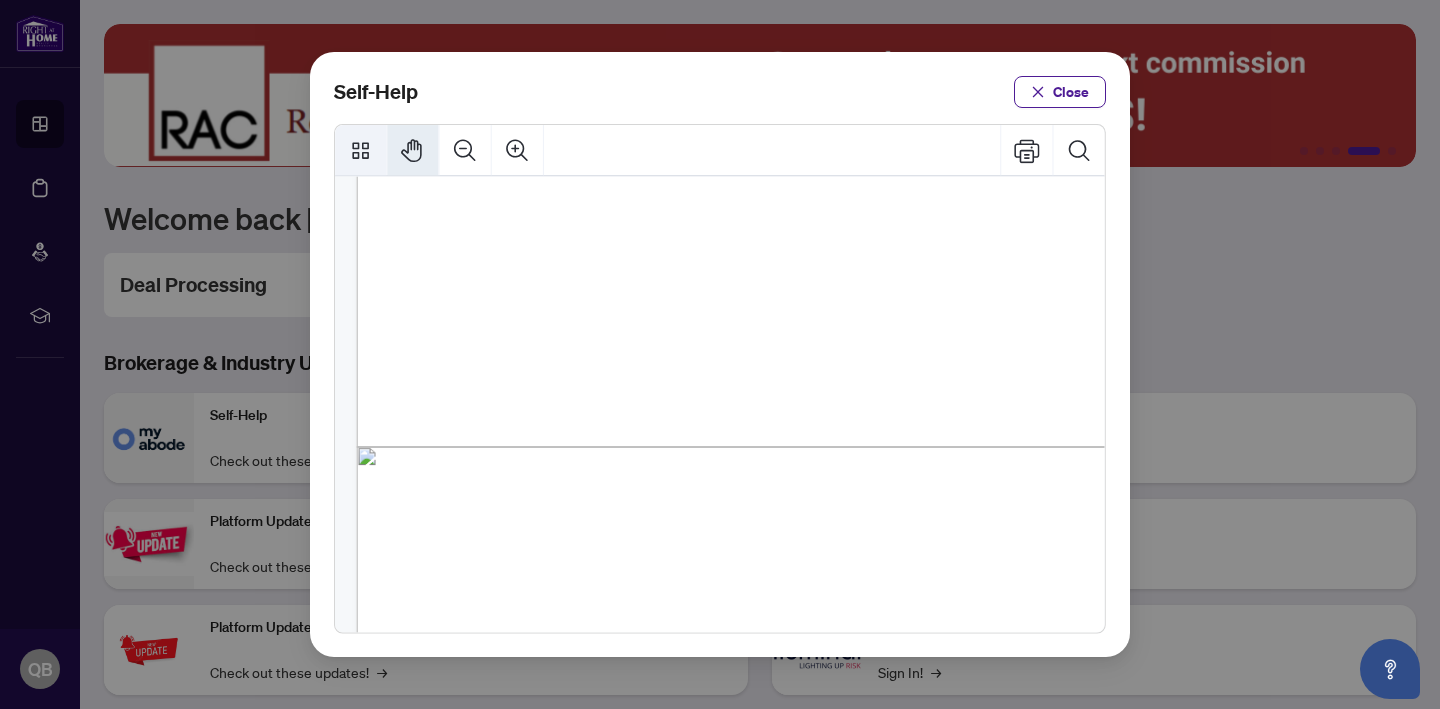 click 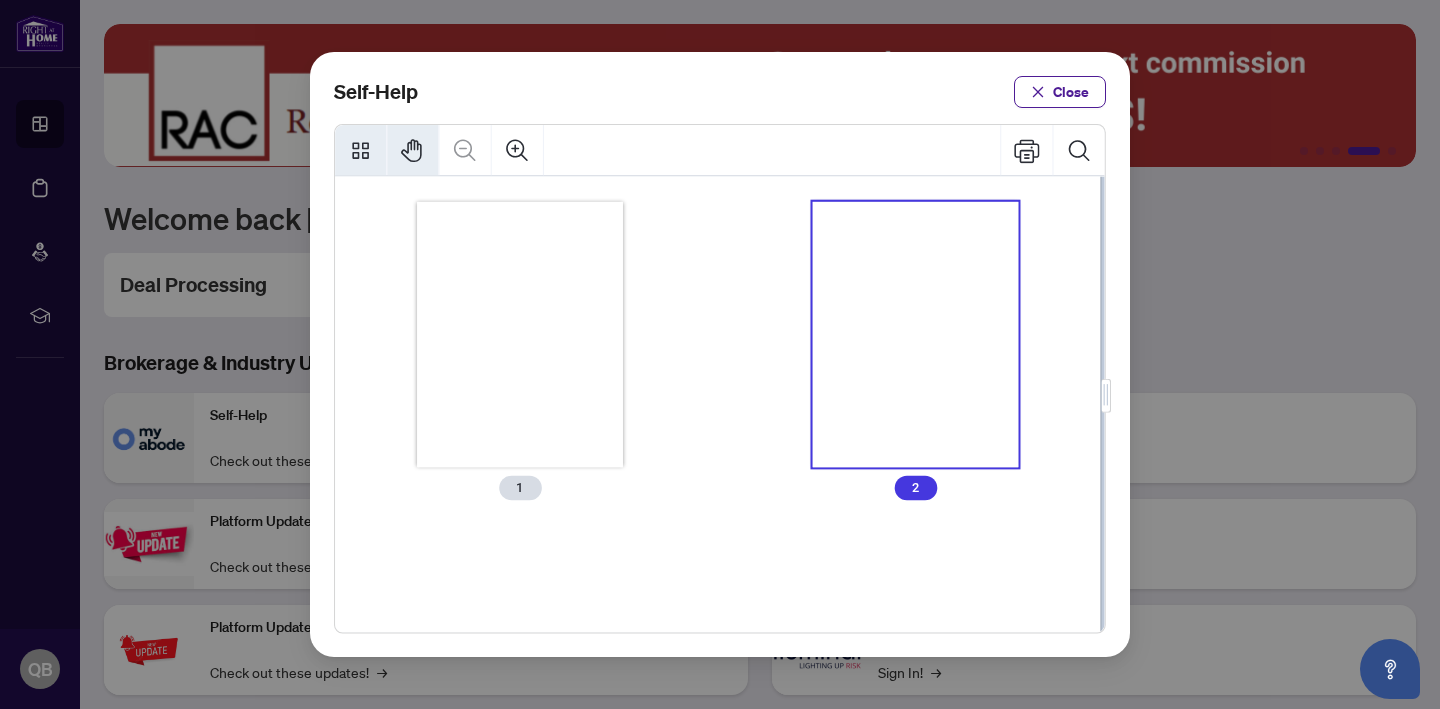 scroll, scrollTop: 0, scrollLeft: 0, axis: both 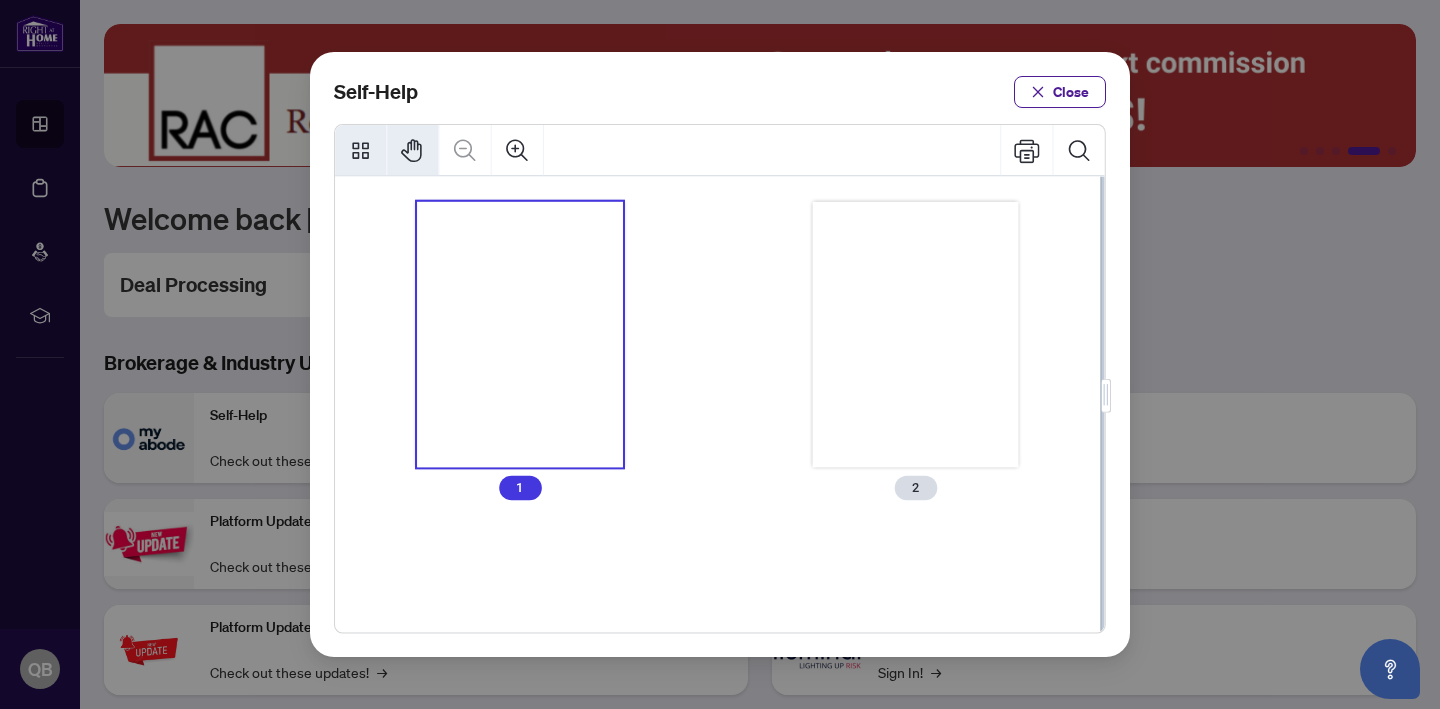 click at bounding box center (520, 335) 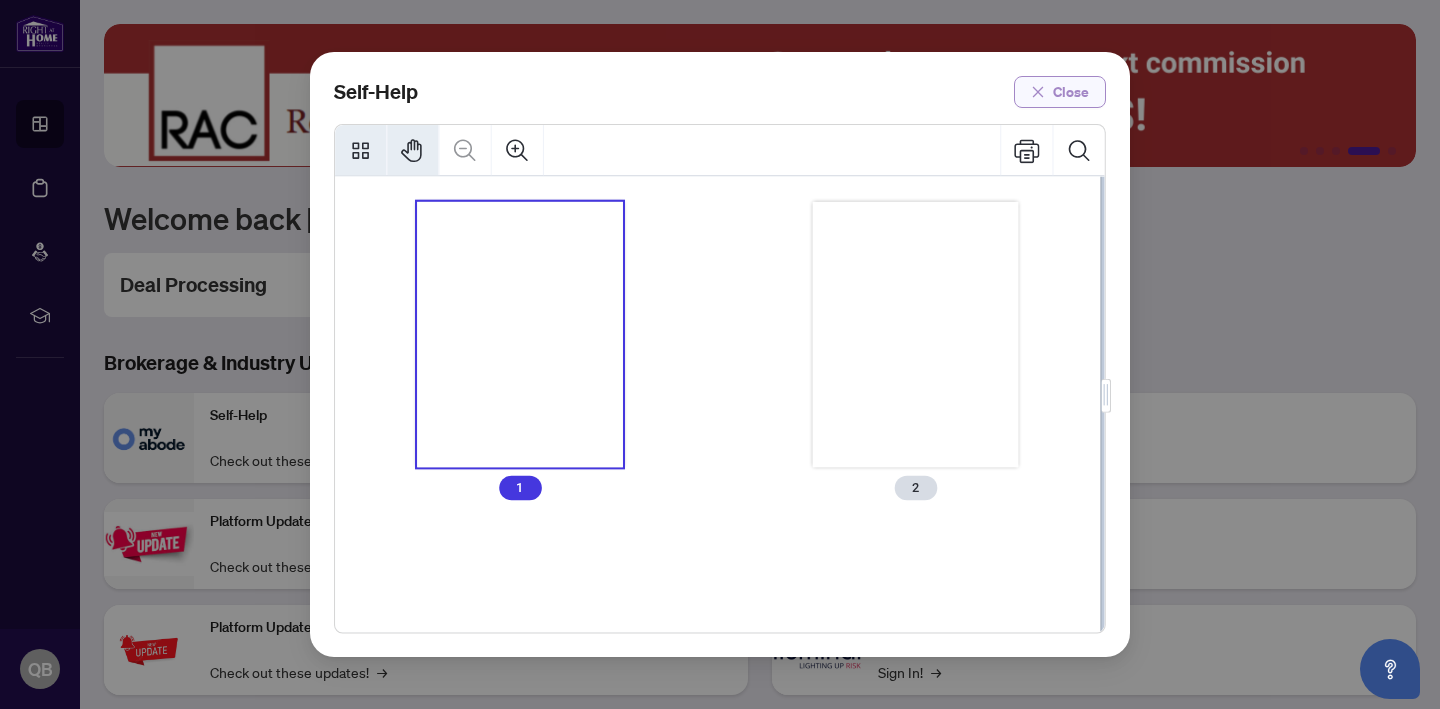 click on "Close" at bounding box center (1071, 92) 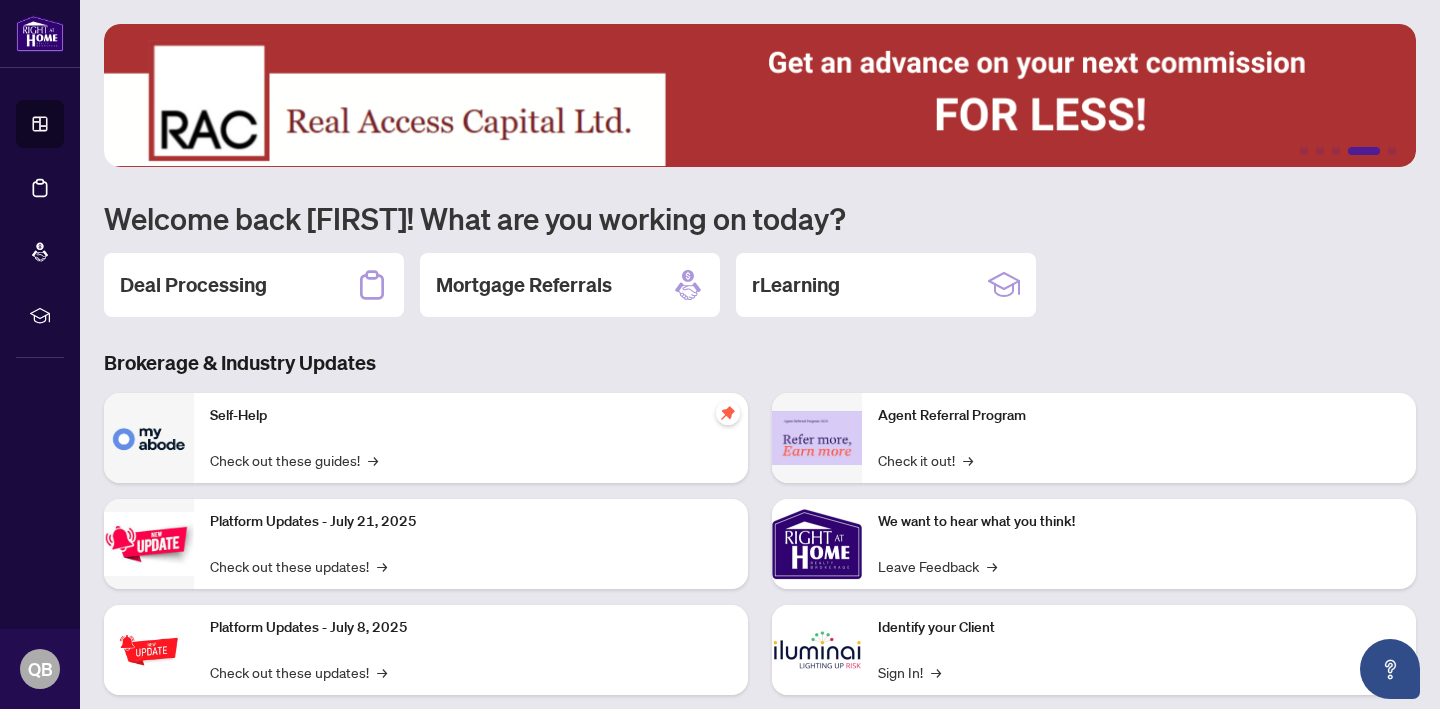 click at bounding box center (149, 438) 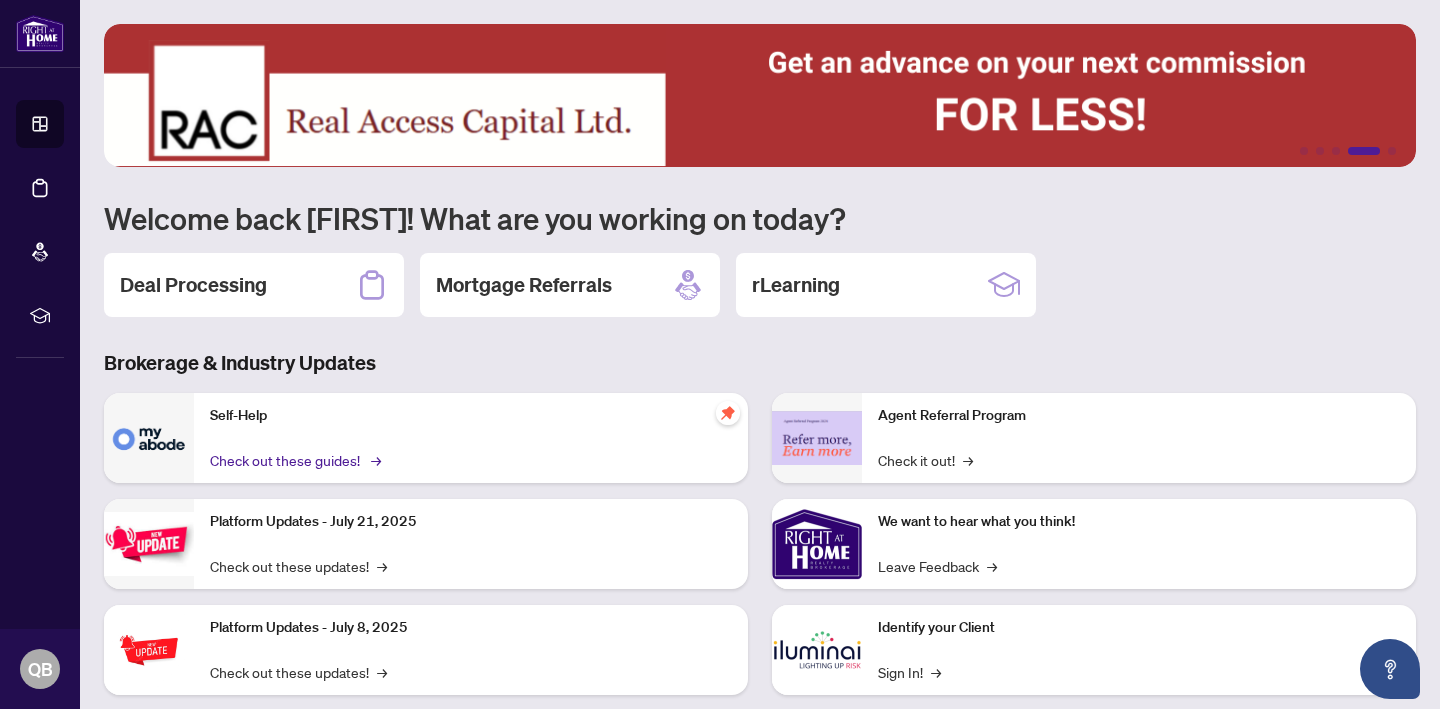 click on "Check out these guides! →" at bounding box center [294, 460] 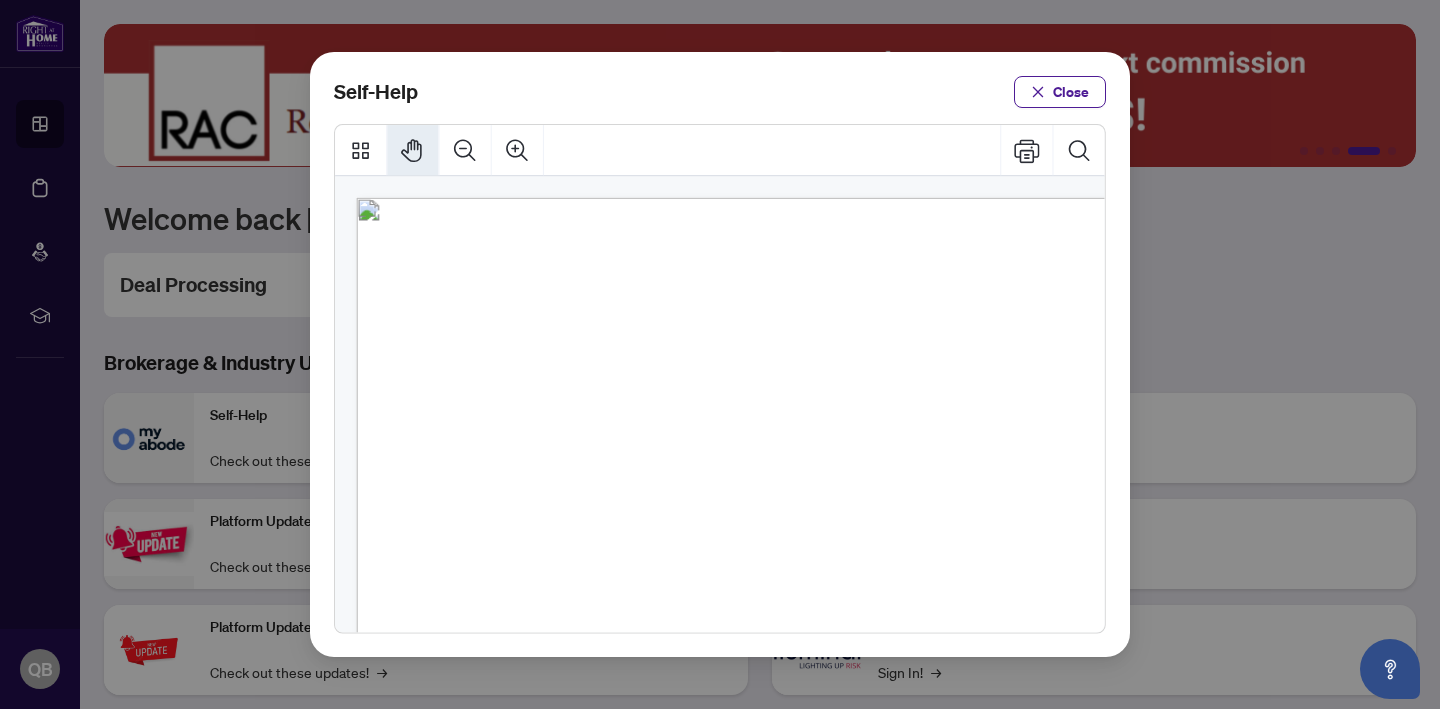 click on "PDF" at bounding box center [754, 318] 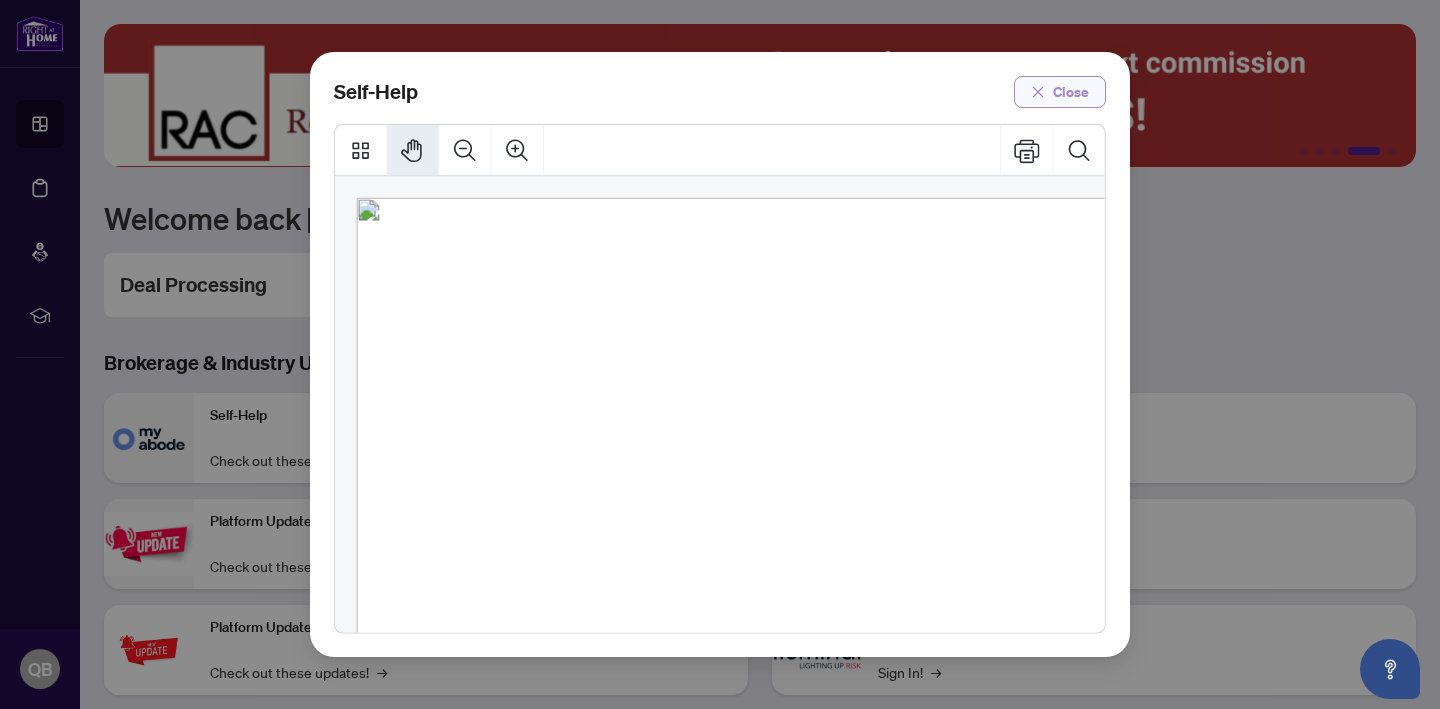 click on "Close" at bounding box center (1071, 92) 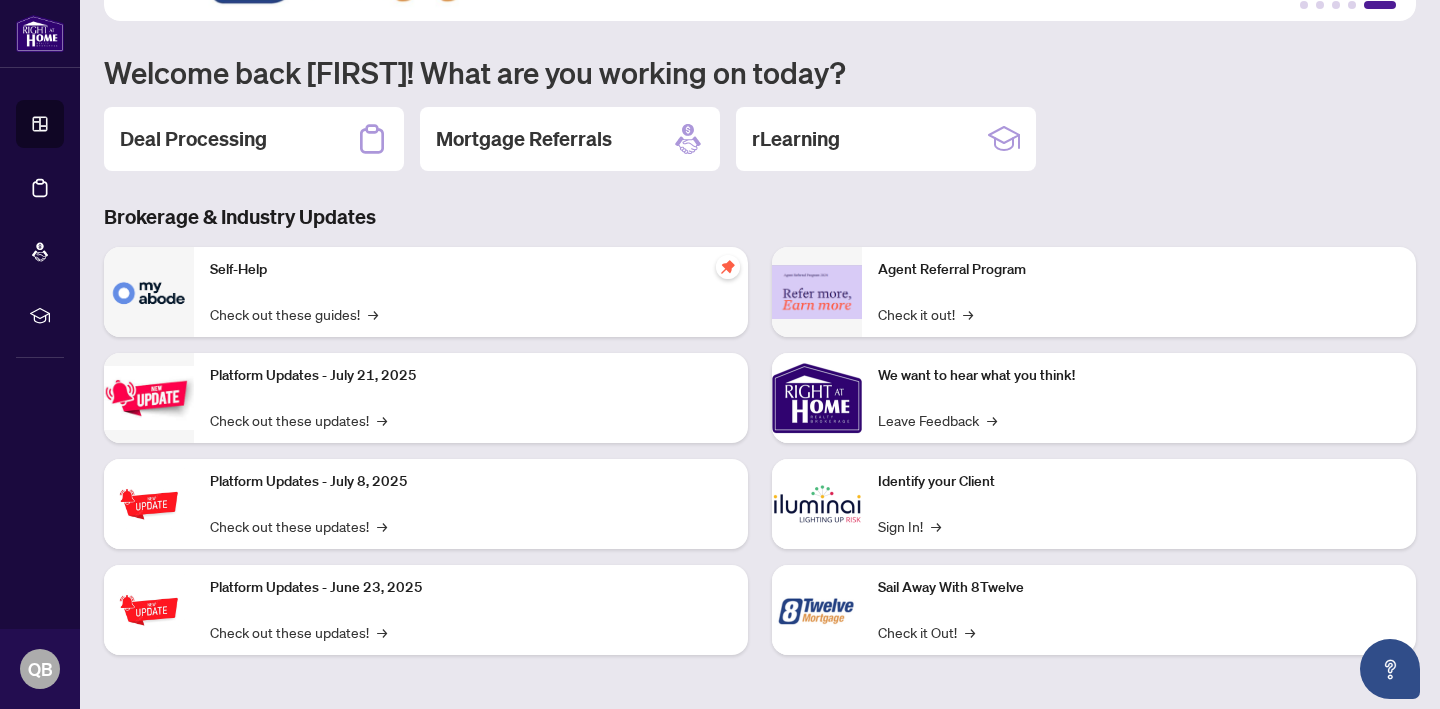scroll, scrollTop: 0, scrollLeft: 0, axis: both 